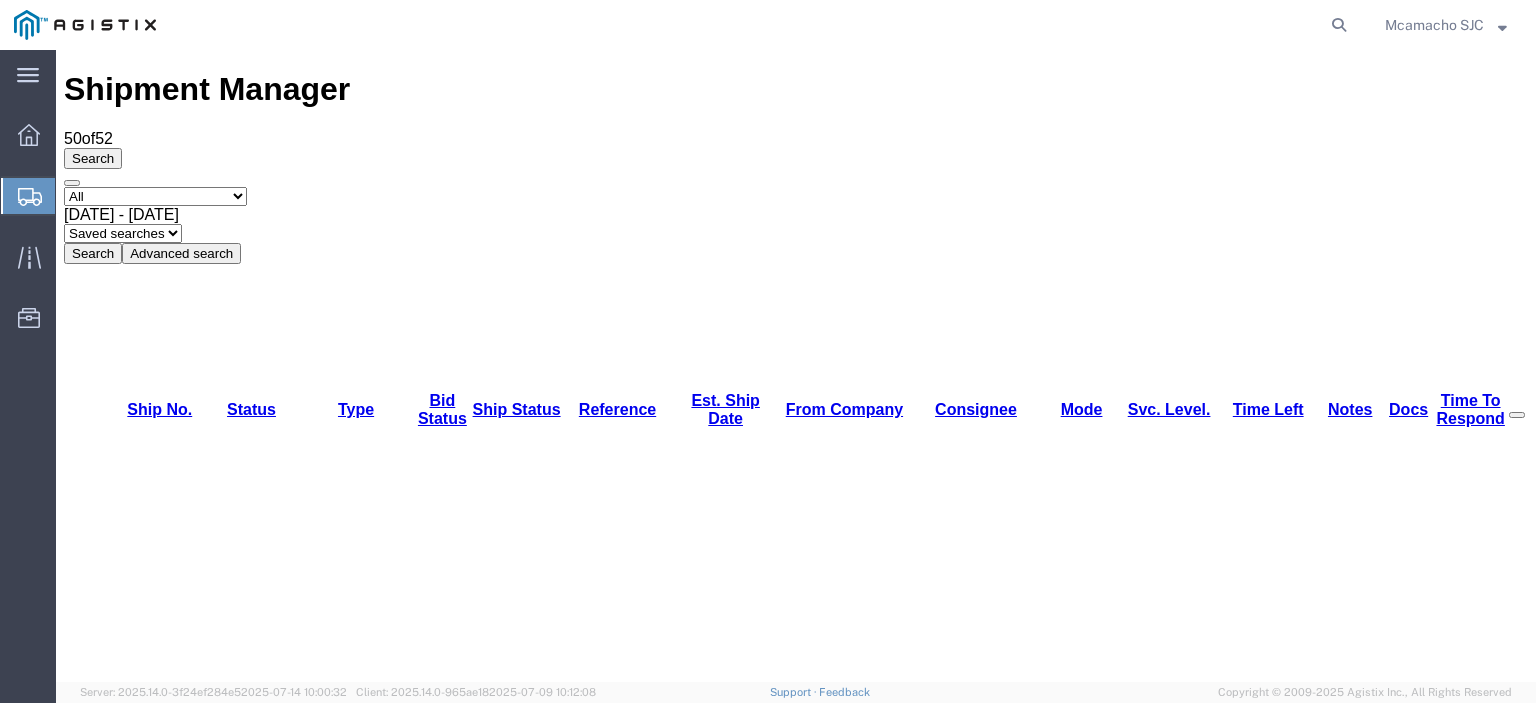 scroll, scrollTop: 0, scrollLeft: 0, axis: both 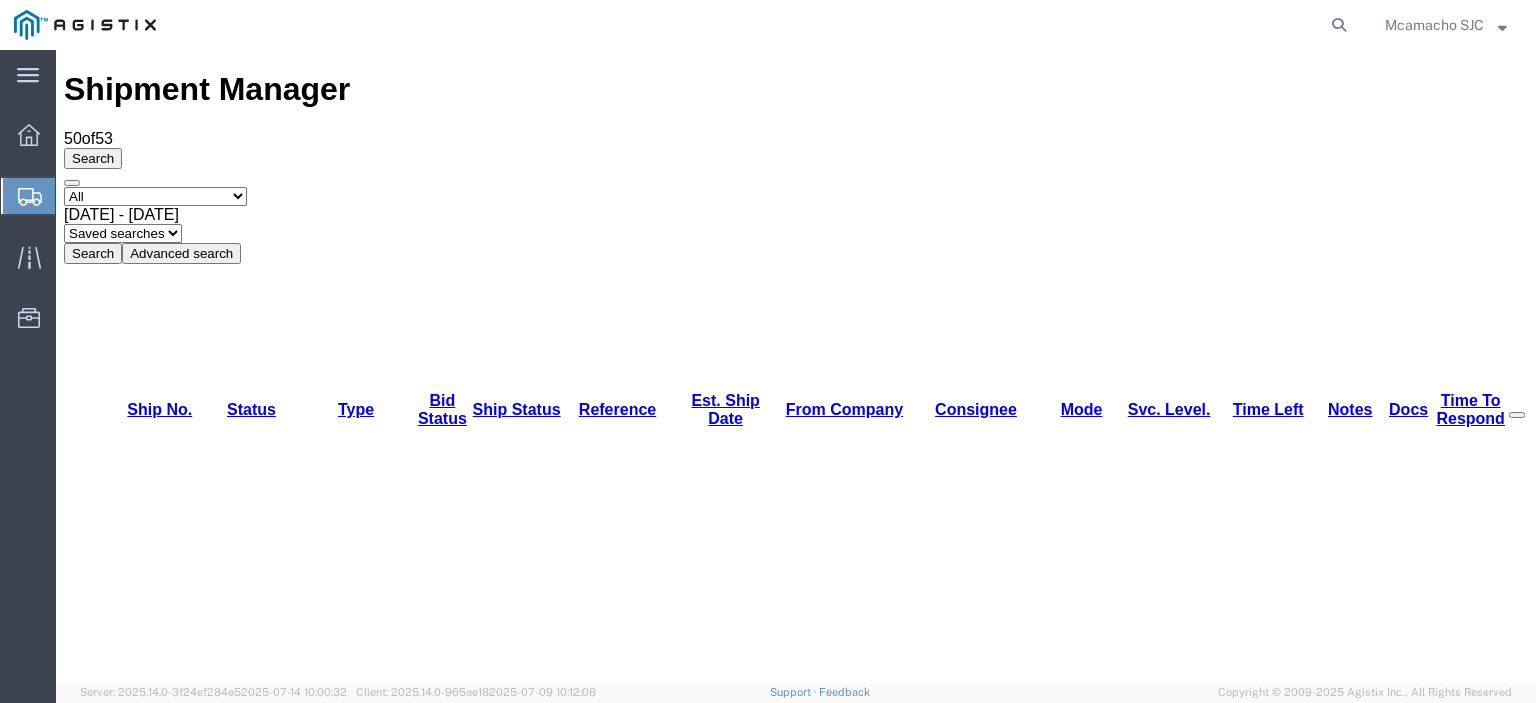 click on "56194885" at bounding box center (140, 1148) 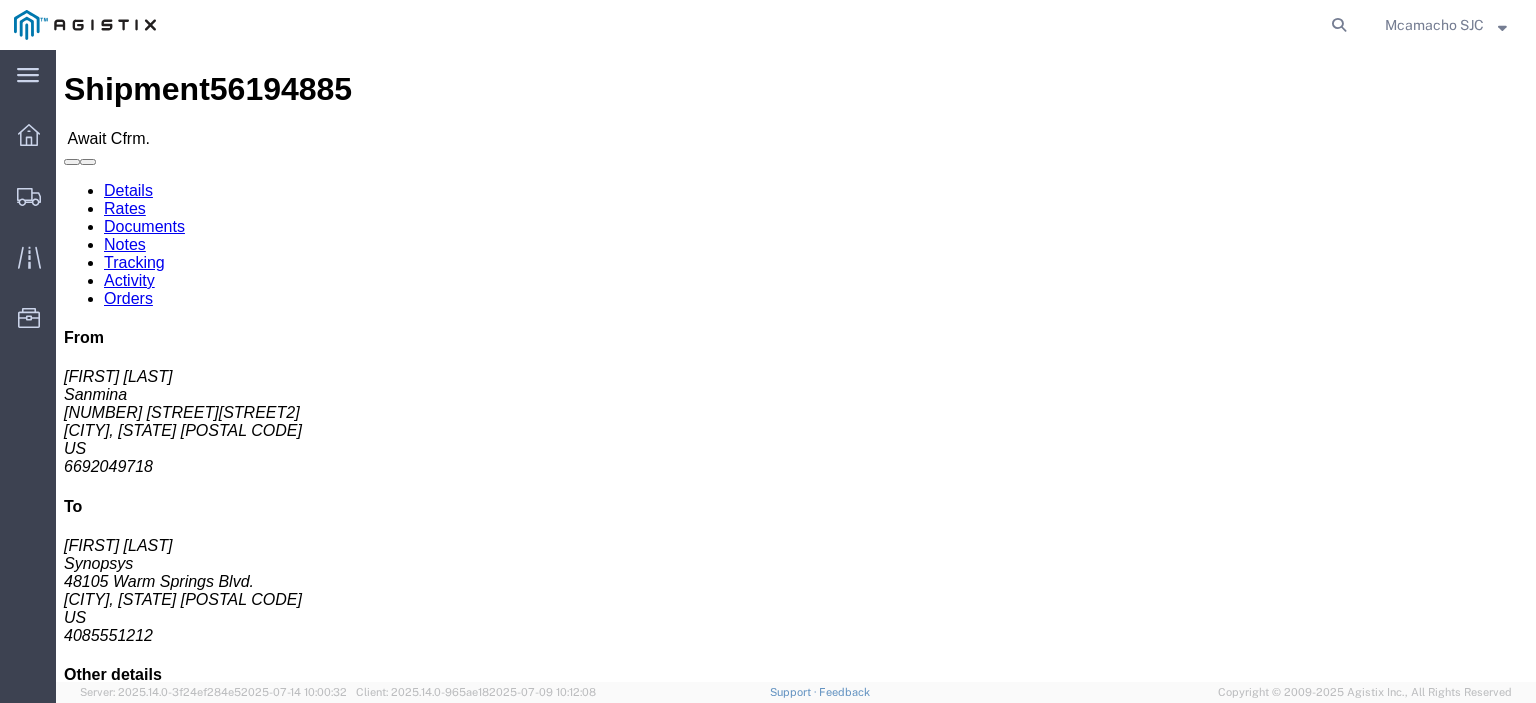 click on "Confirm" 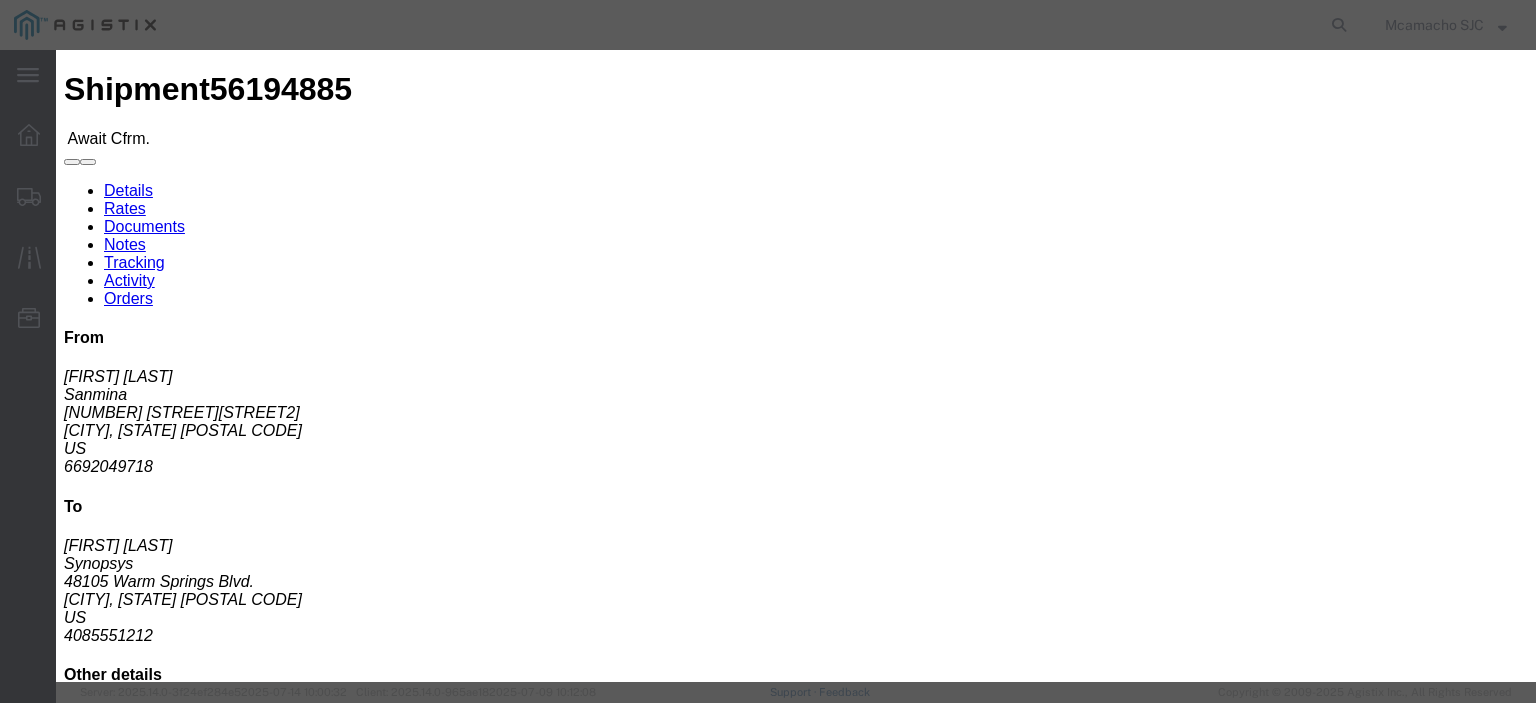 click 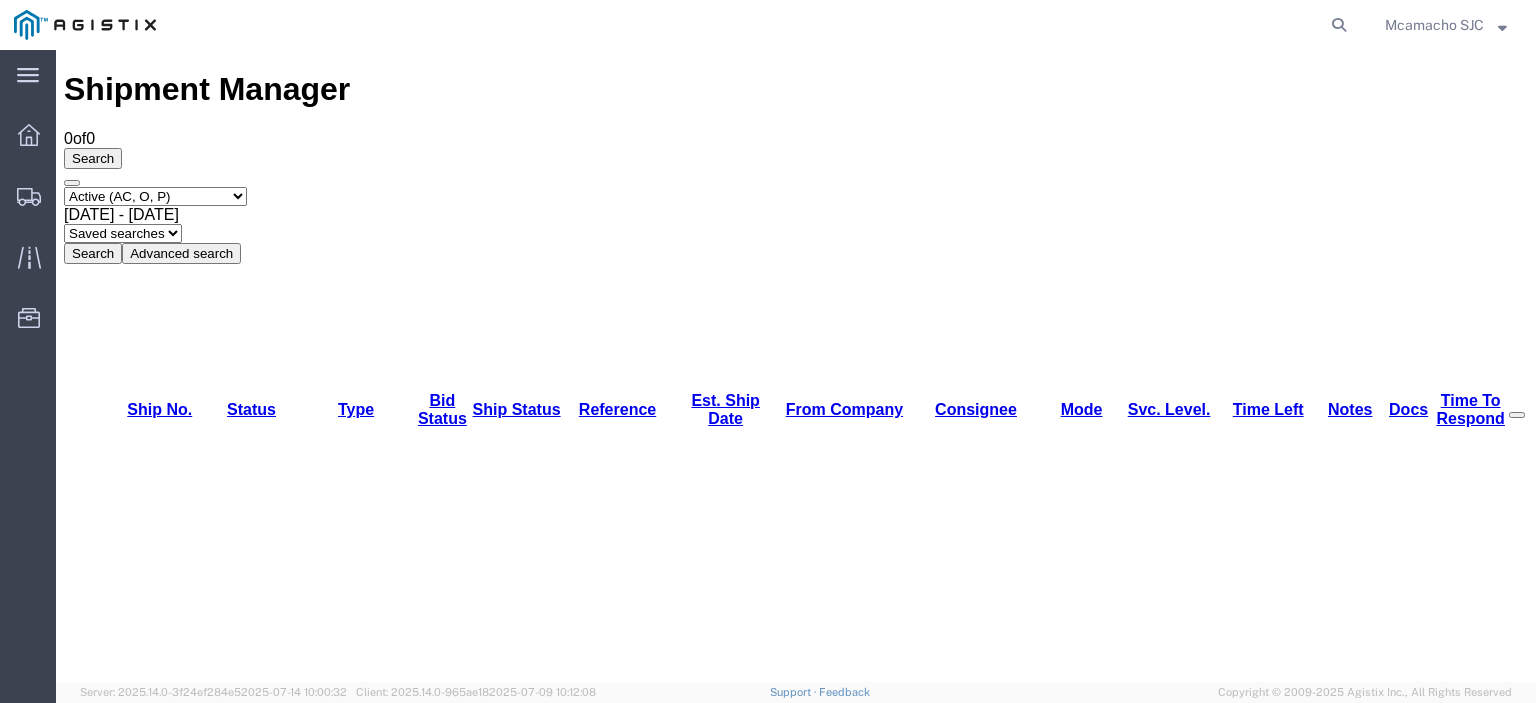 click on "Select status
Active (AC, O, P) All Approved Awaiting Confirmation (AC) Booked Canceled Closed Delivered Denied Expired Ignored Lost On Hold Open (O) Partial Delivery Pending (P) Shipped Withdrawn" at bounding box center (155, 196) 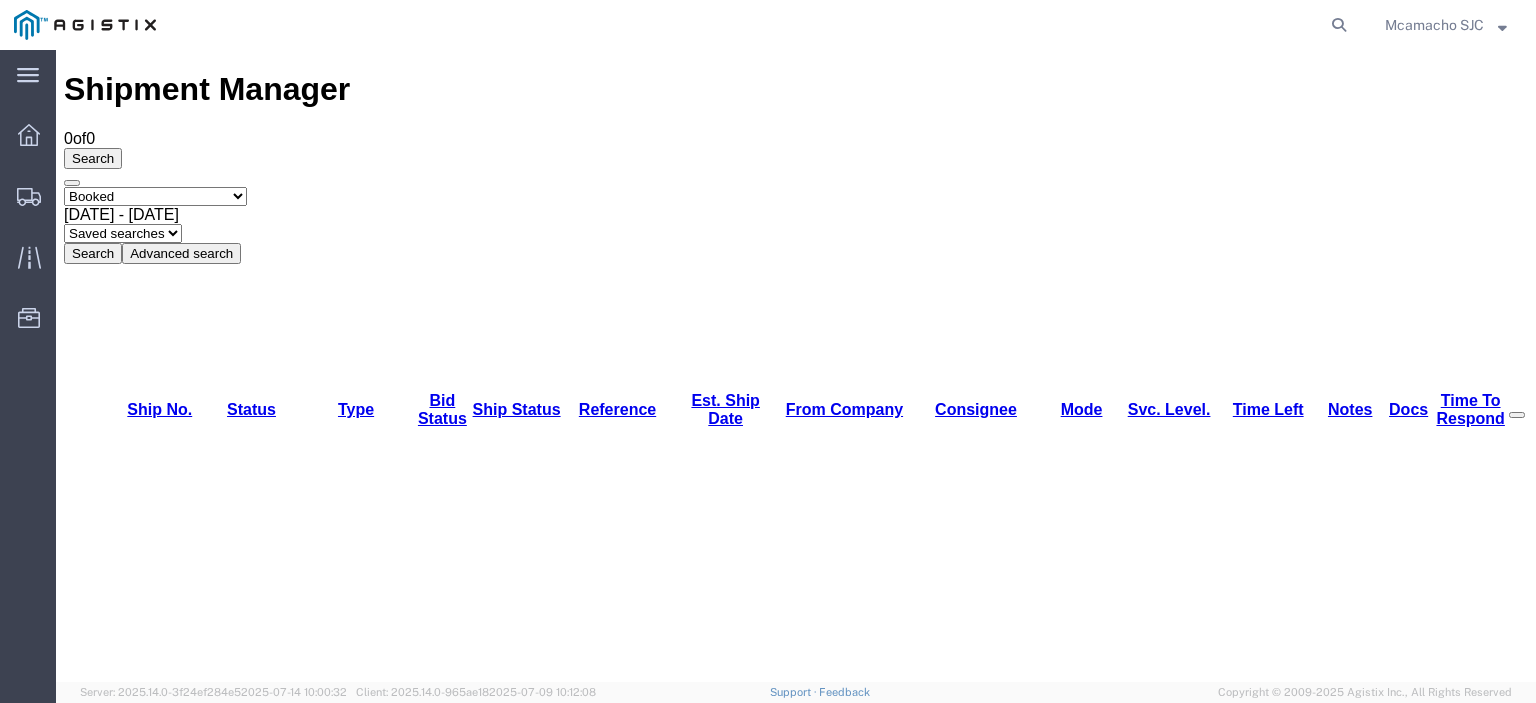 click on "Select status
Active (AC, O, P) All Approved Awaiting Confirmation (AC) Booked Canceled Closed Delivered Denied Expired Ignored Lost On Hold Open (O) Partial Delivery Pending (P) Shipped Withdrawn" at bounding box center (155, 196) 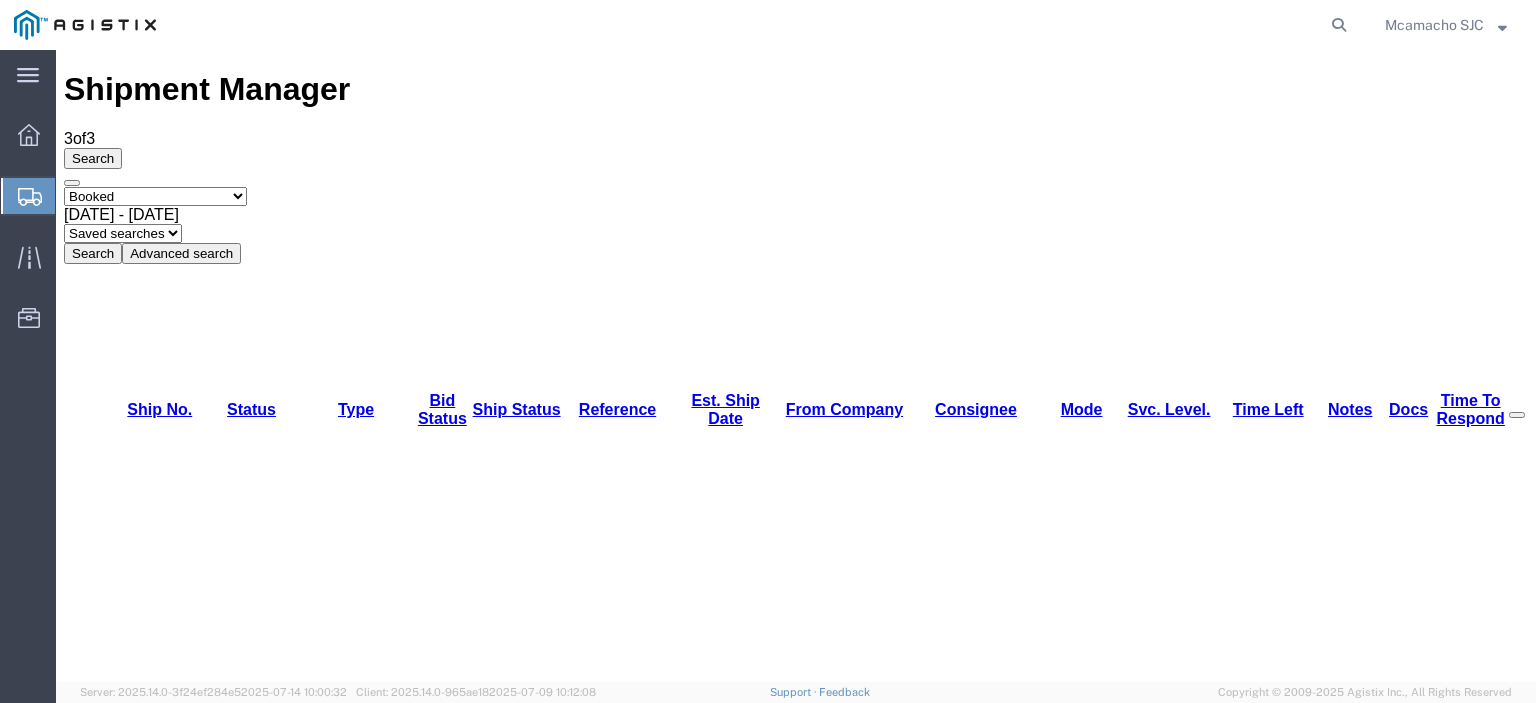 click on "56194885" at bounding box center [141, 1148] 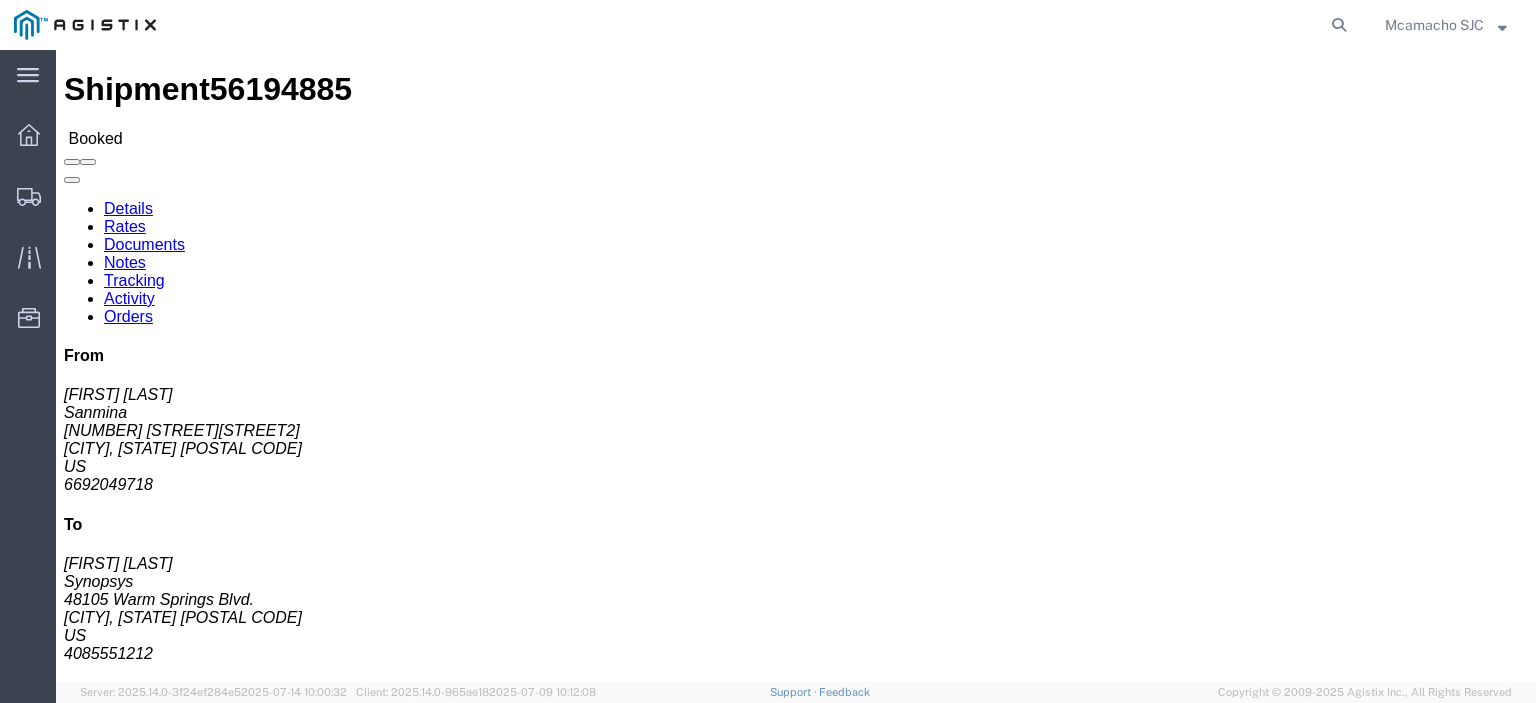 click on "Tracking" 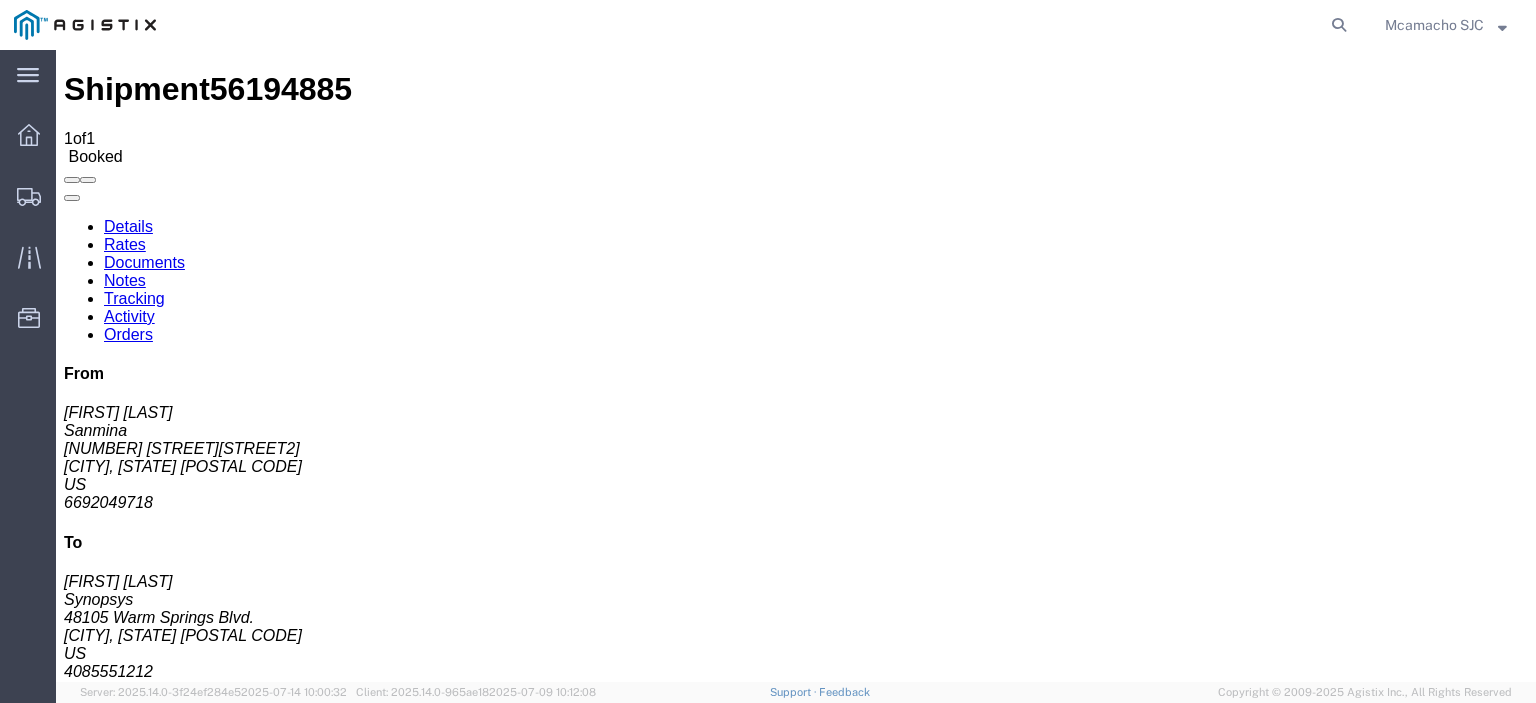 click on "Add New Tracking" at bounding box center (229, 1173) 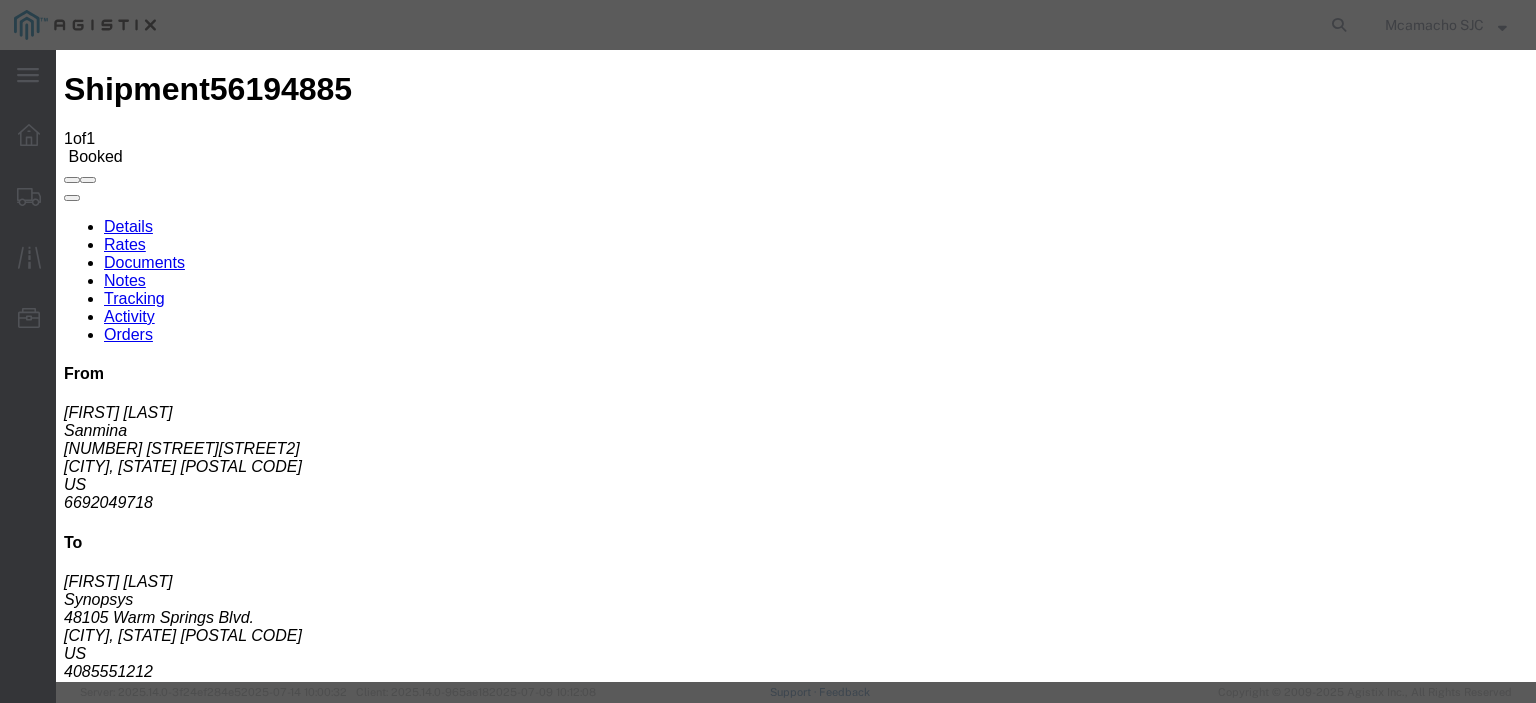 type on "07/15/2025" 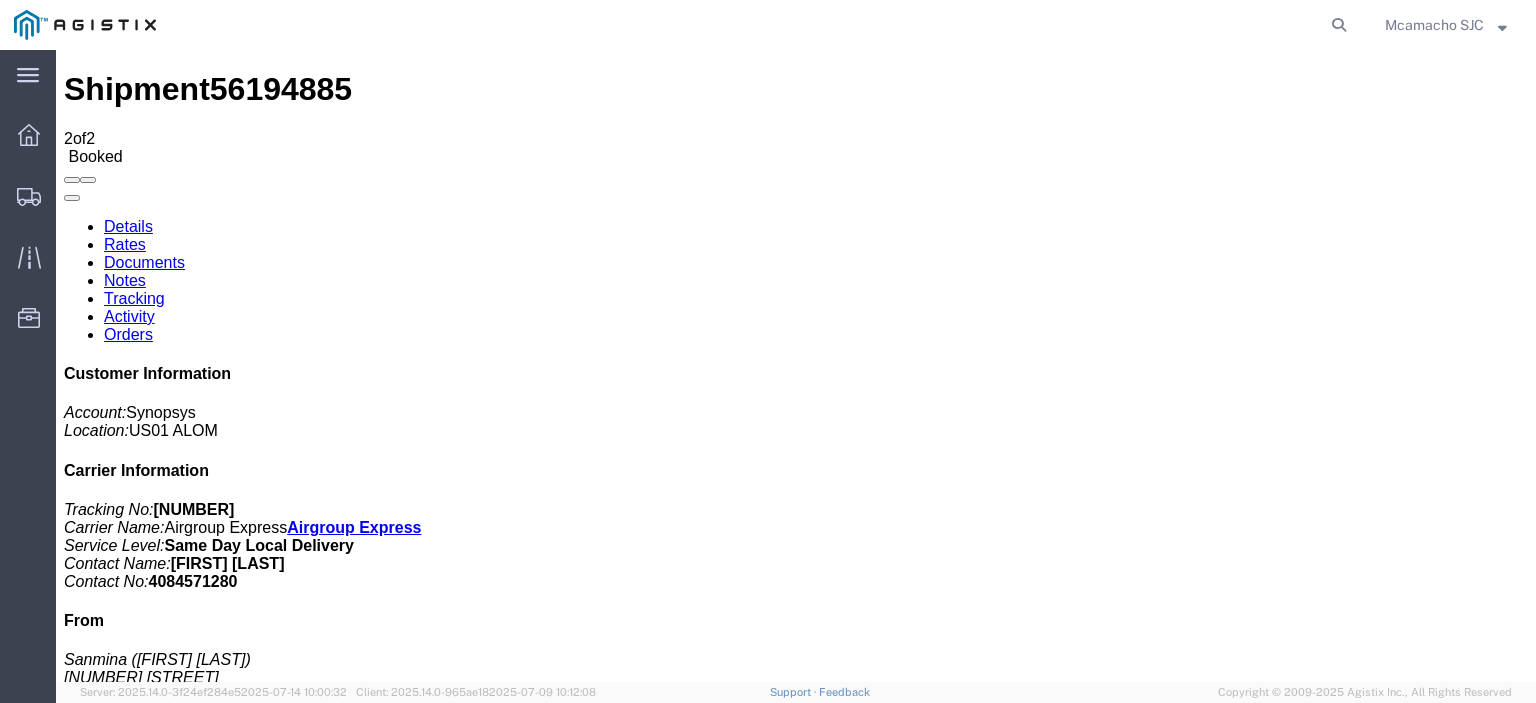 click on "Documents" at bounding box center [144, 262] 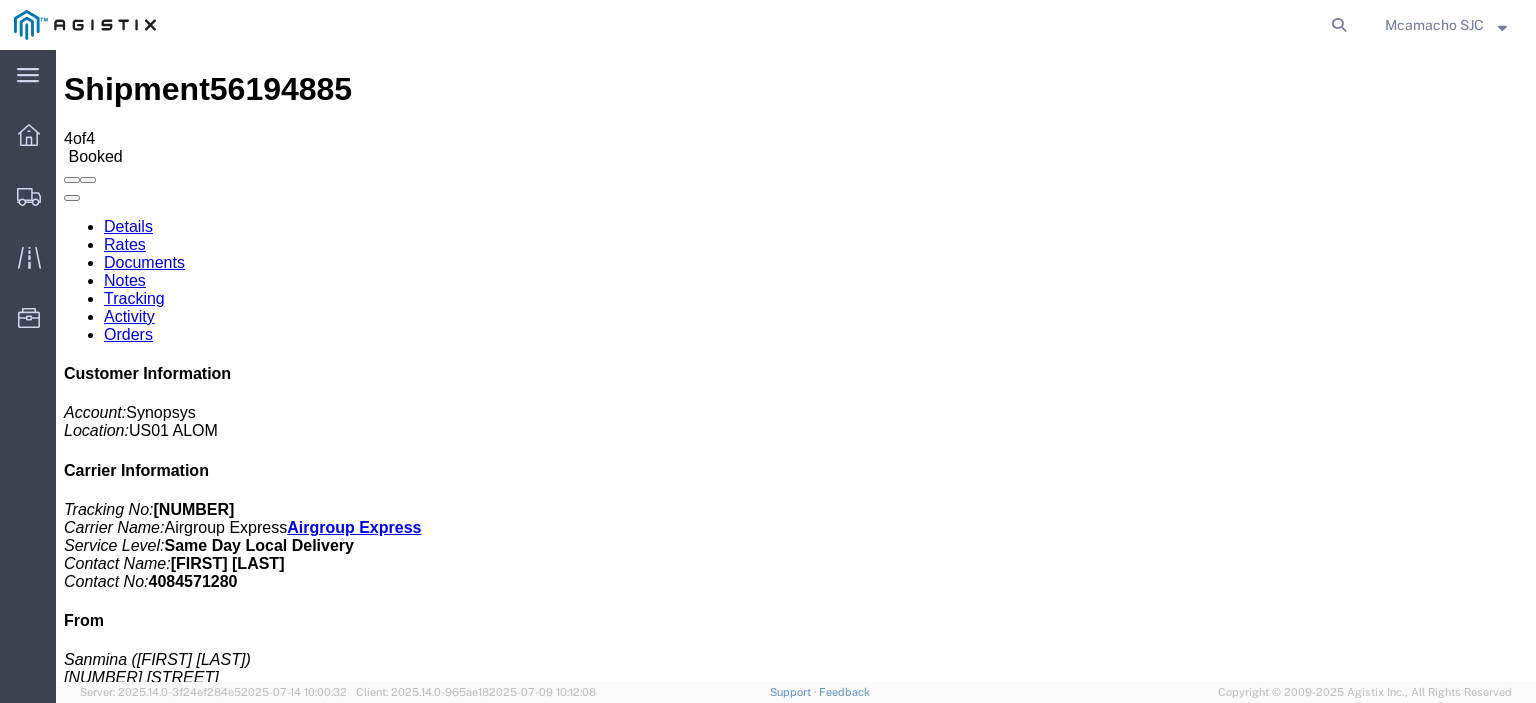 click on "Attach Documents" at bounding box center (126, 1153) 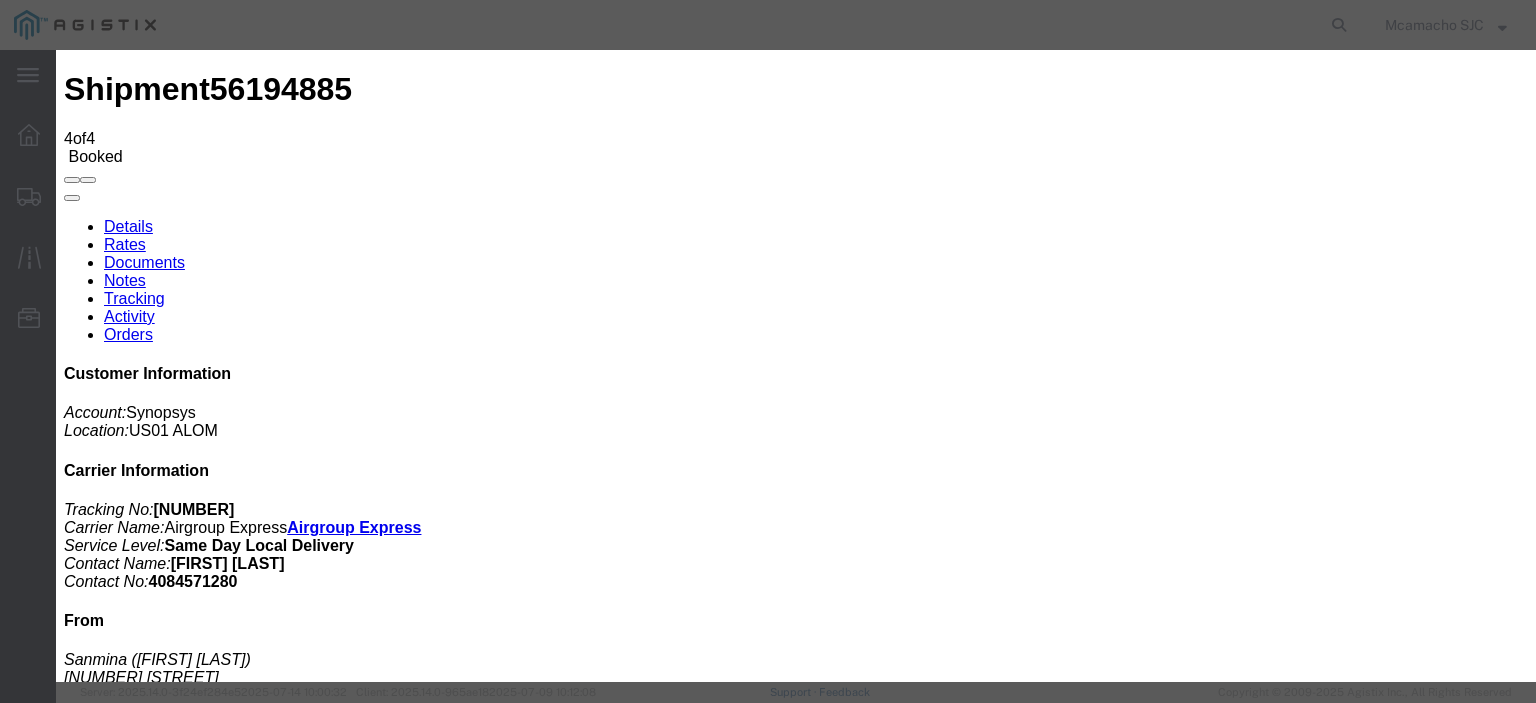 click on "Browse" at bounding box center [94, 1874] 